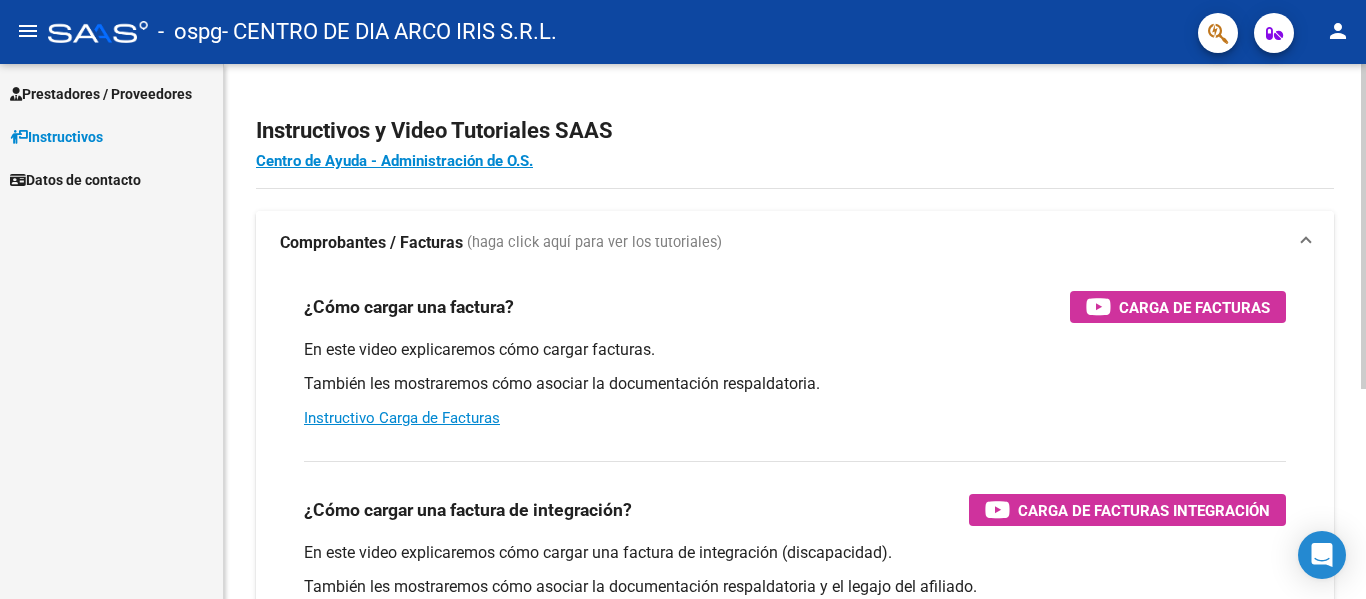 scroll, scrollTop: 0, scrollLeft: 0, axis: both 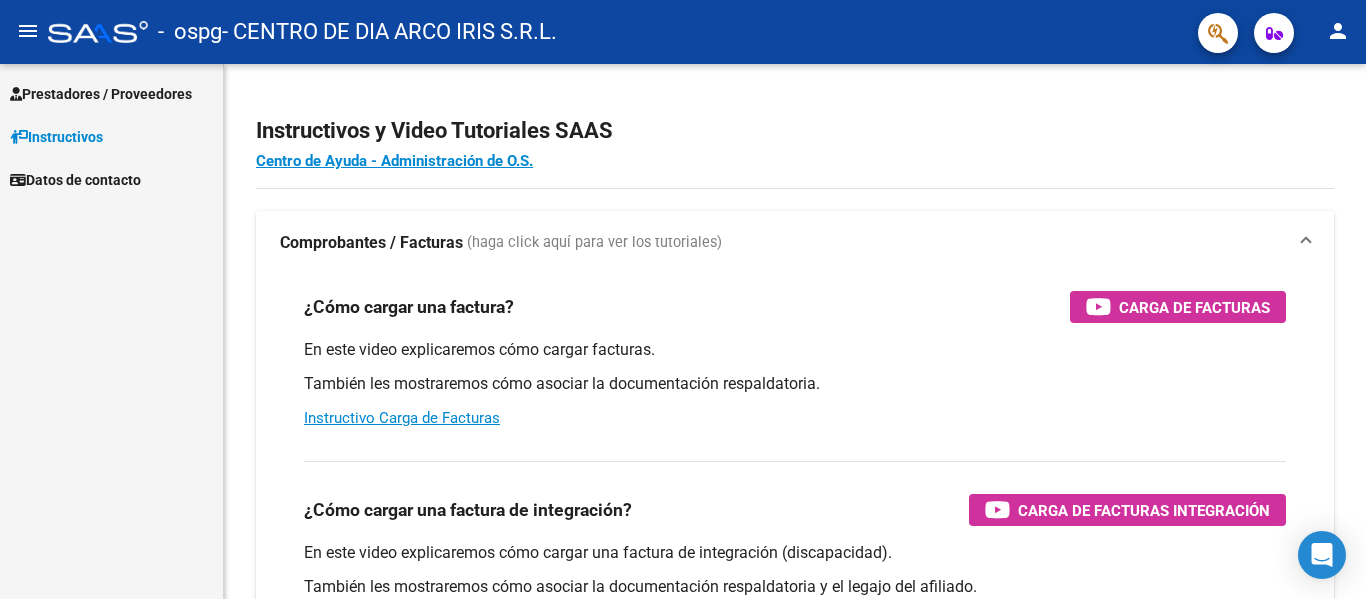 click on "Prestadores / Proveedores" at bounding box center [101, 94] 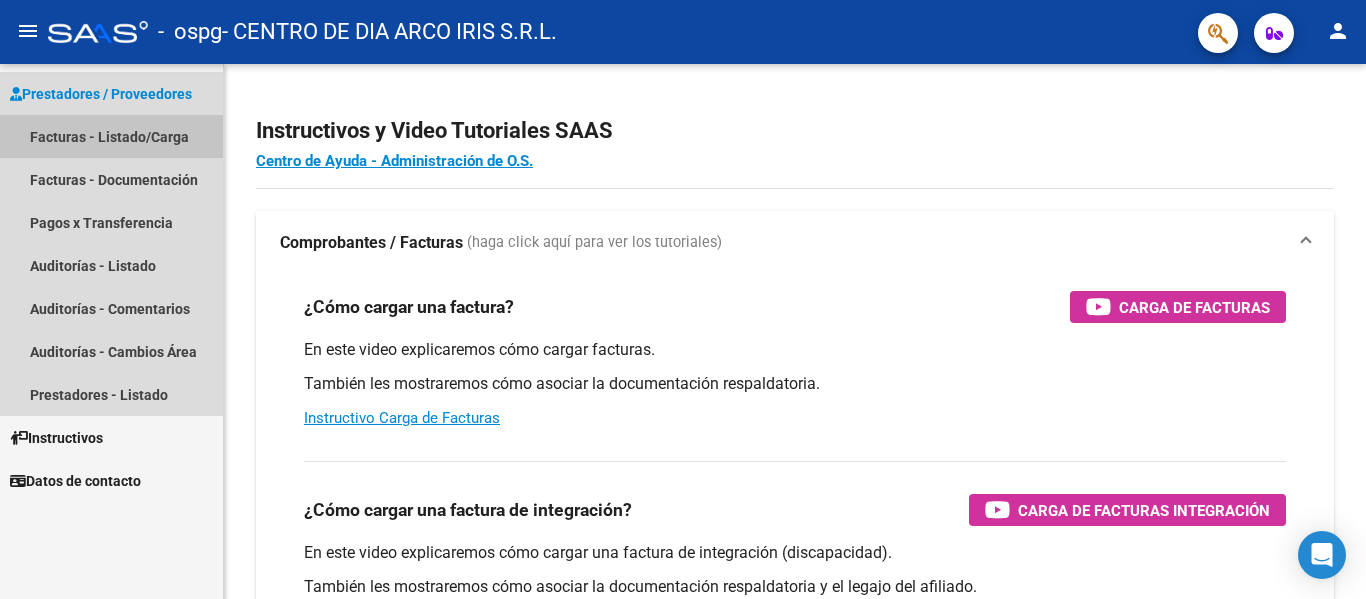 click on "Facturas - Listado/Carga" at bounding box center (111, 136) 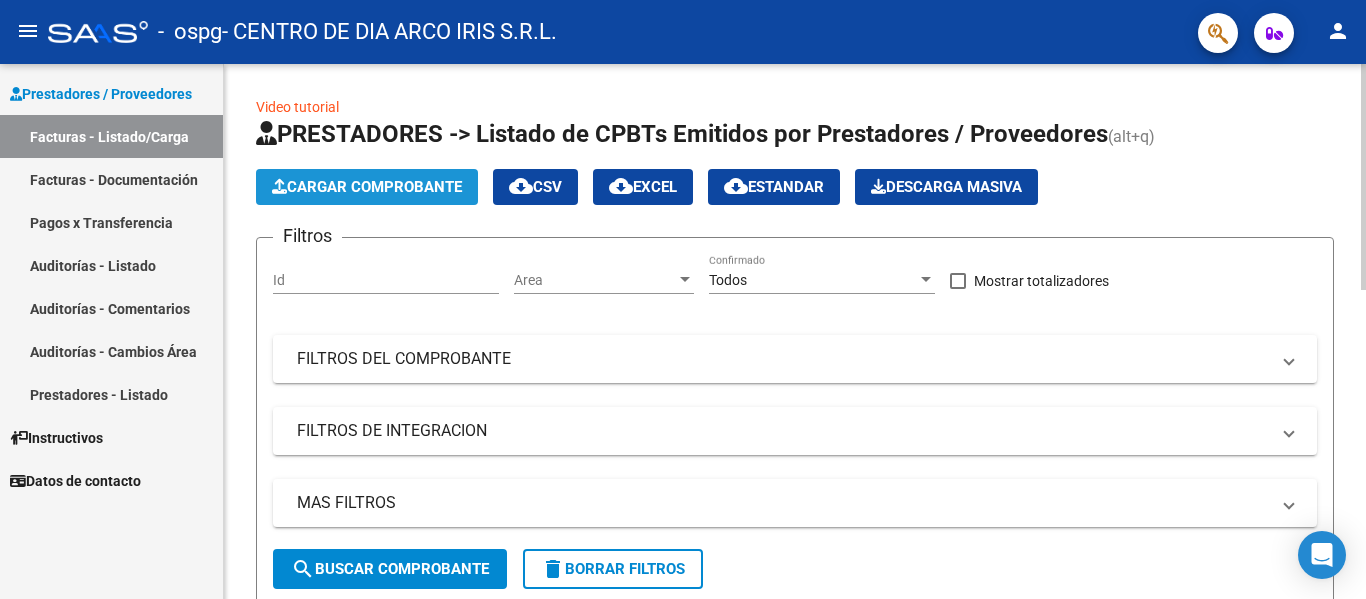 click on "Cargar Comprobante" 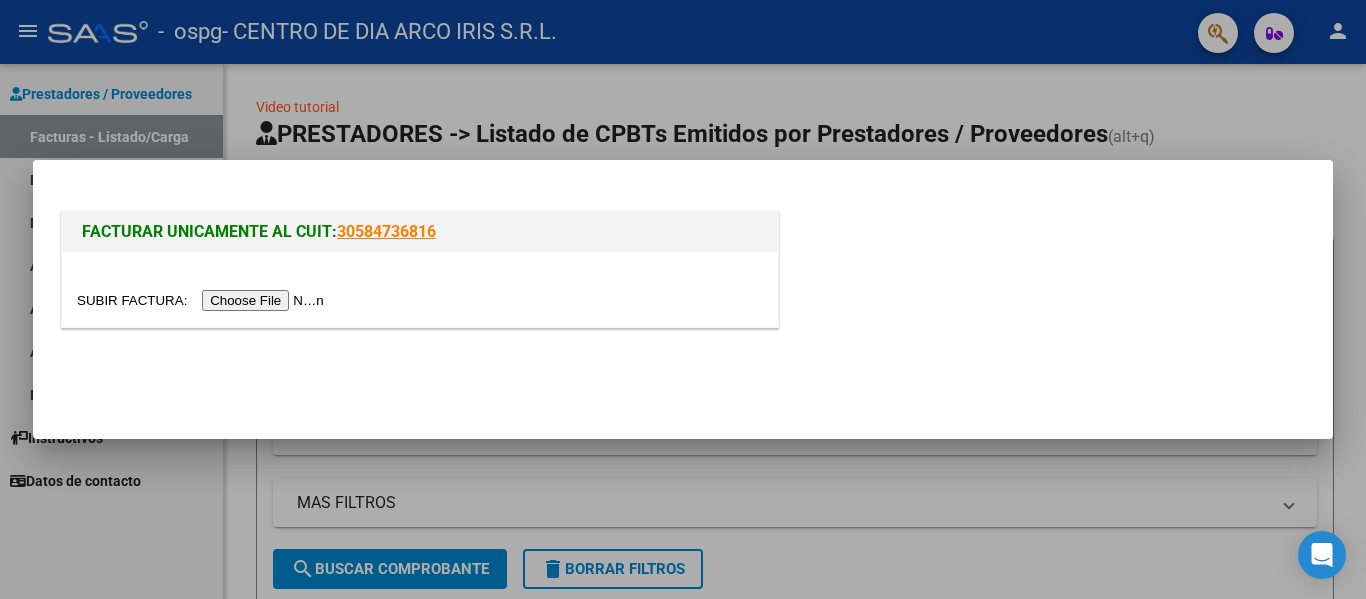 click at bounding box center [203, 300] 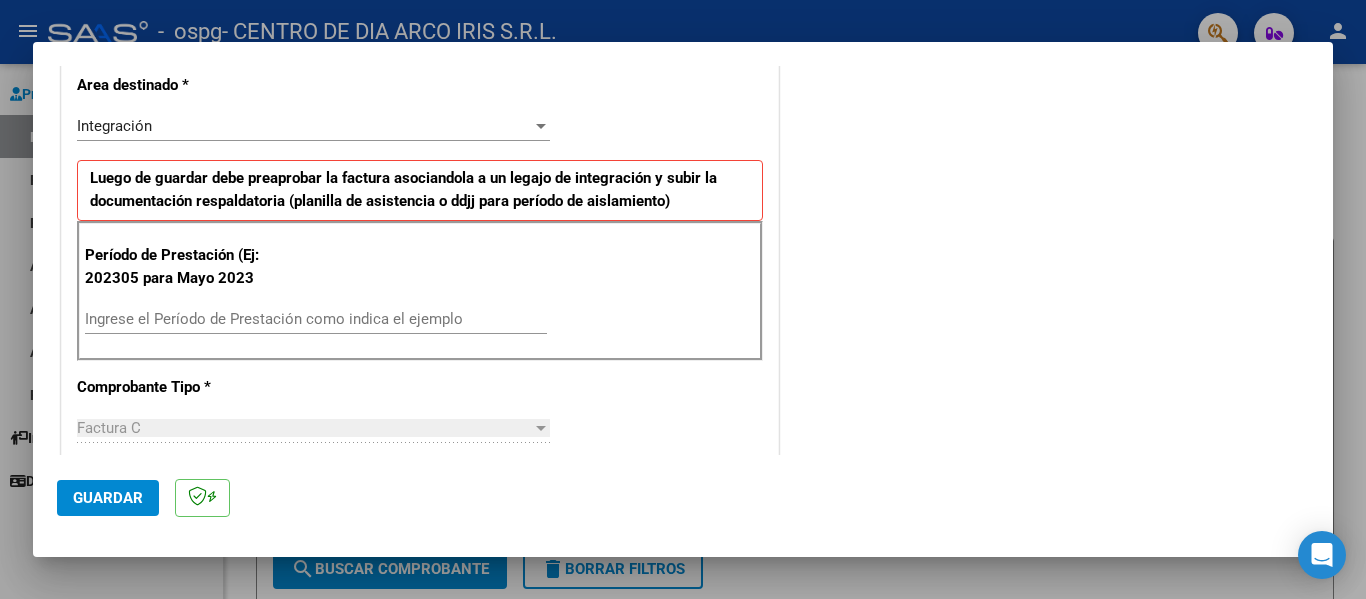 scroll, scrollTop: 500, scrollLeft: 0, axis: vertical 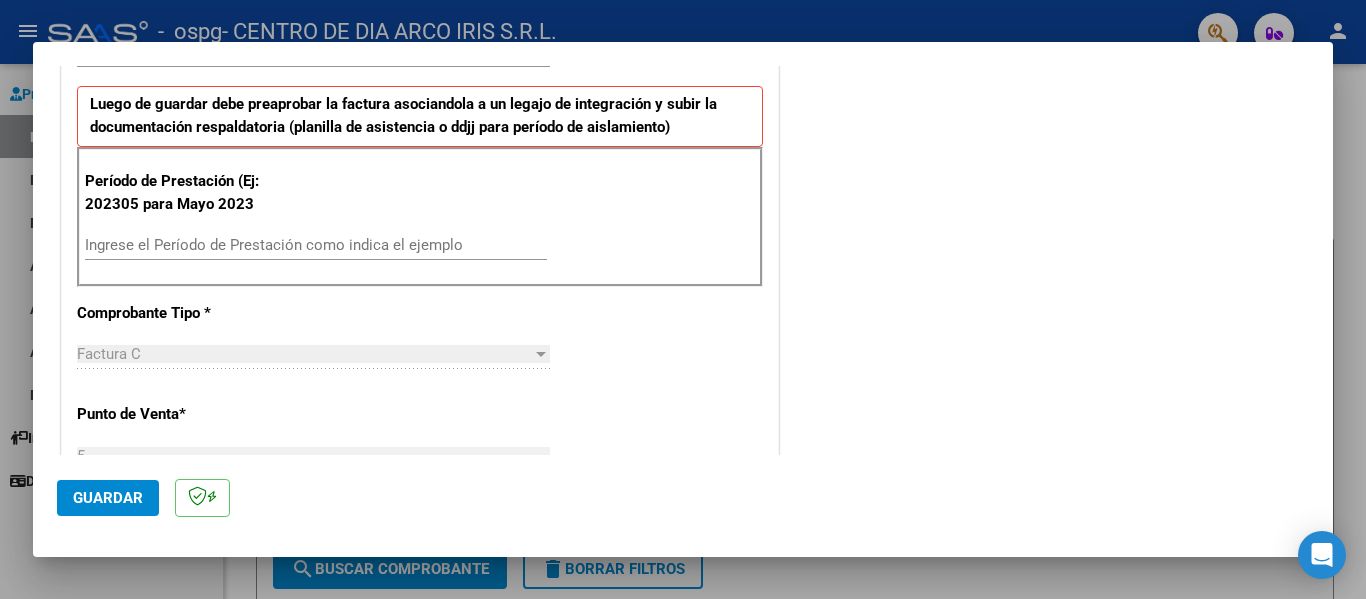 click on "Ingrese el Período de Prestación como indica el ejemplo" at bounding box center [316, 245] 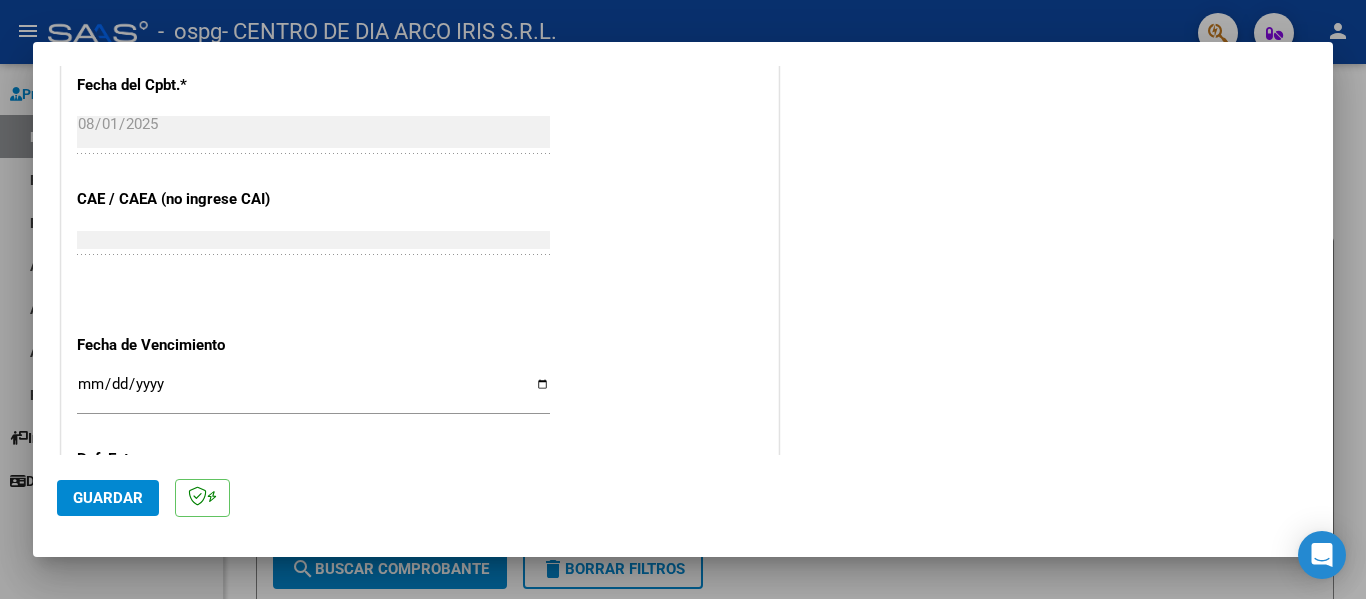 scroll, scrollTop: 1233, scrollLeft: 0, axis: vertical 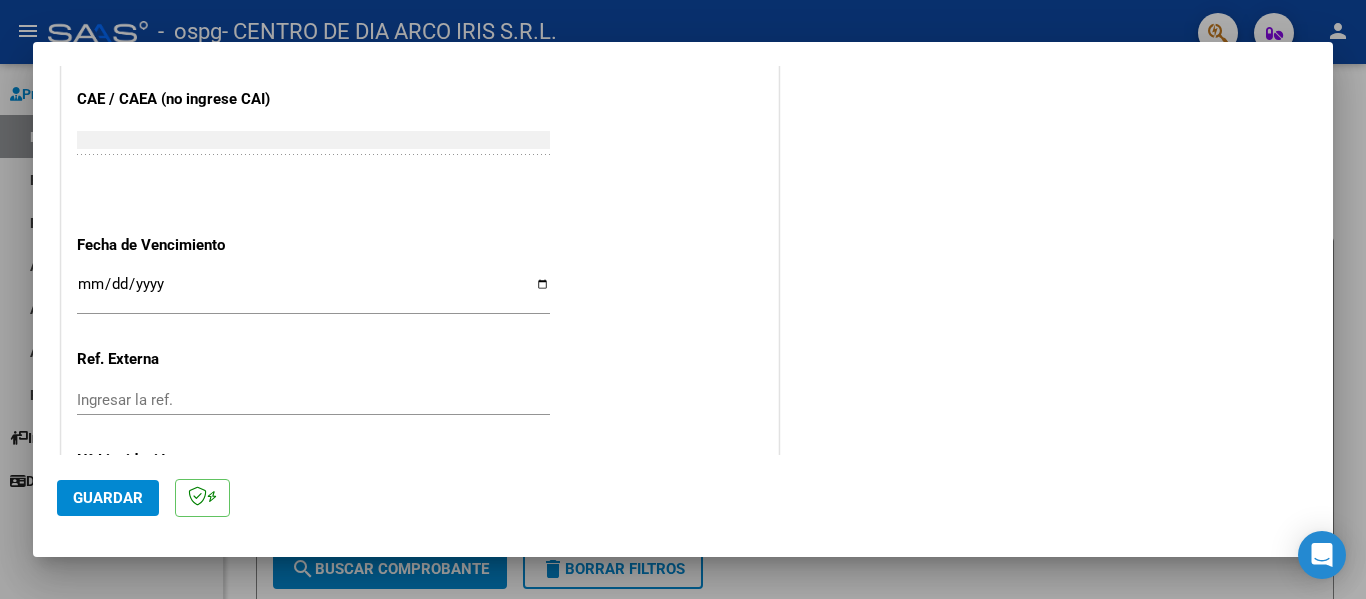type on "202507" 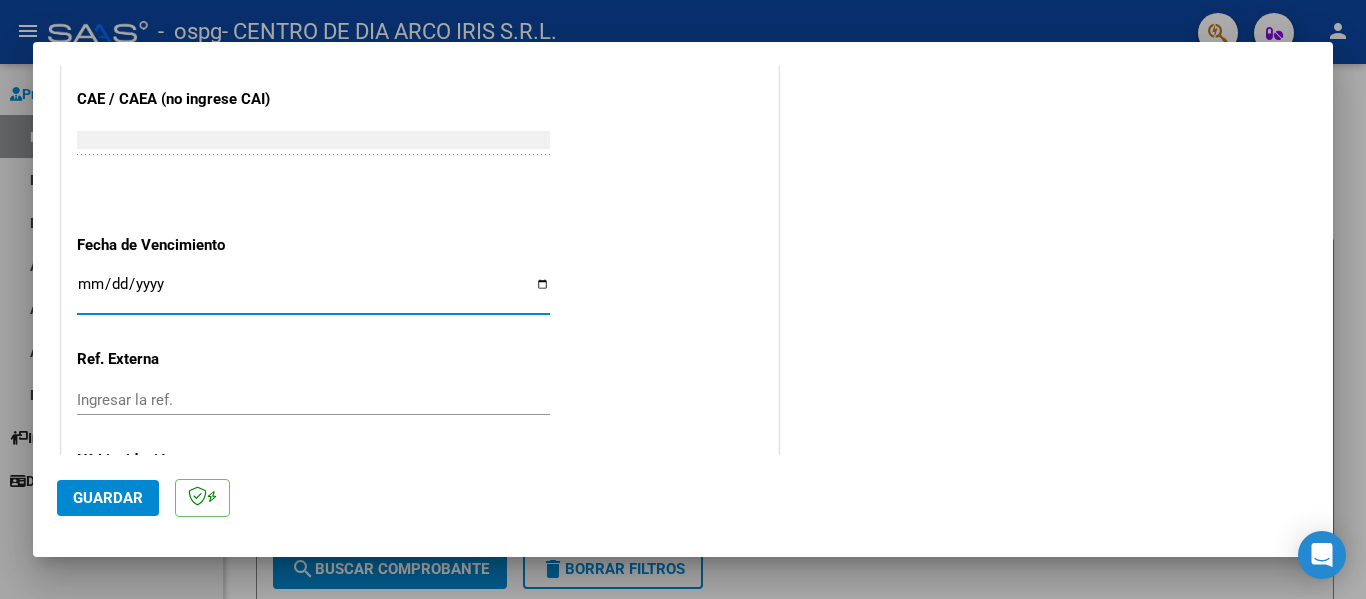 click on "Ingresar la fecha" at bounding box center [313, 292] 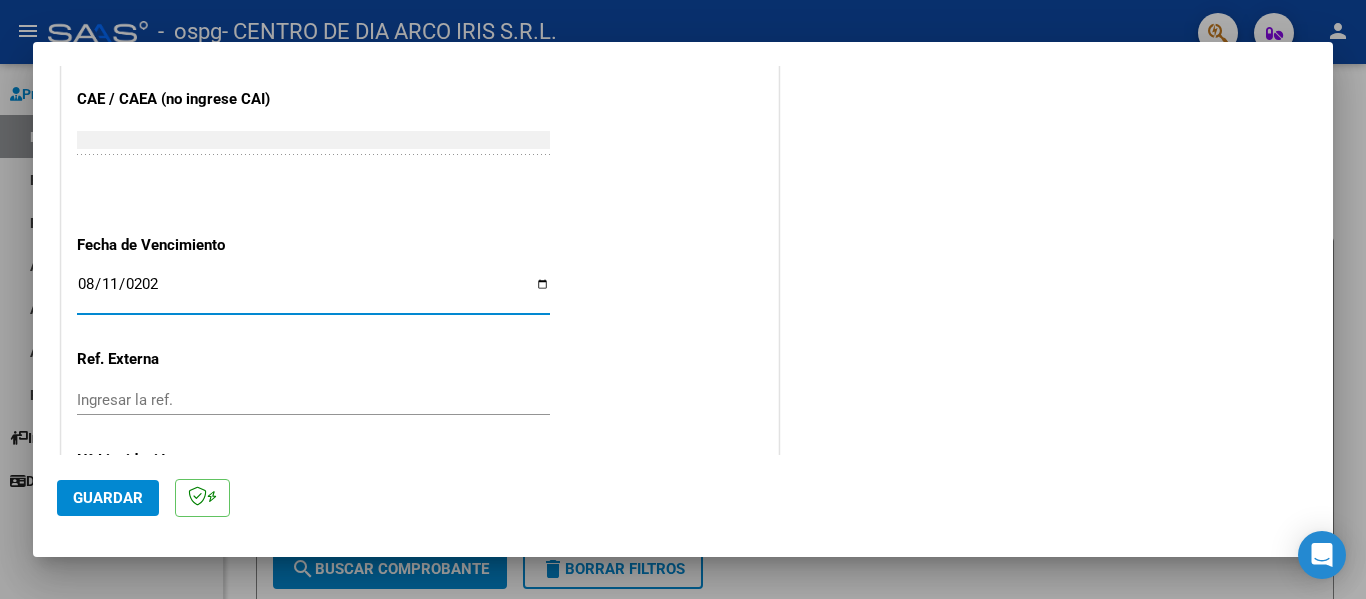 type on "2025-08-11" 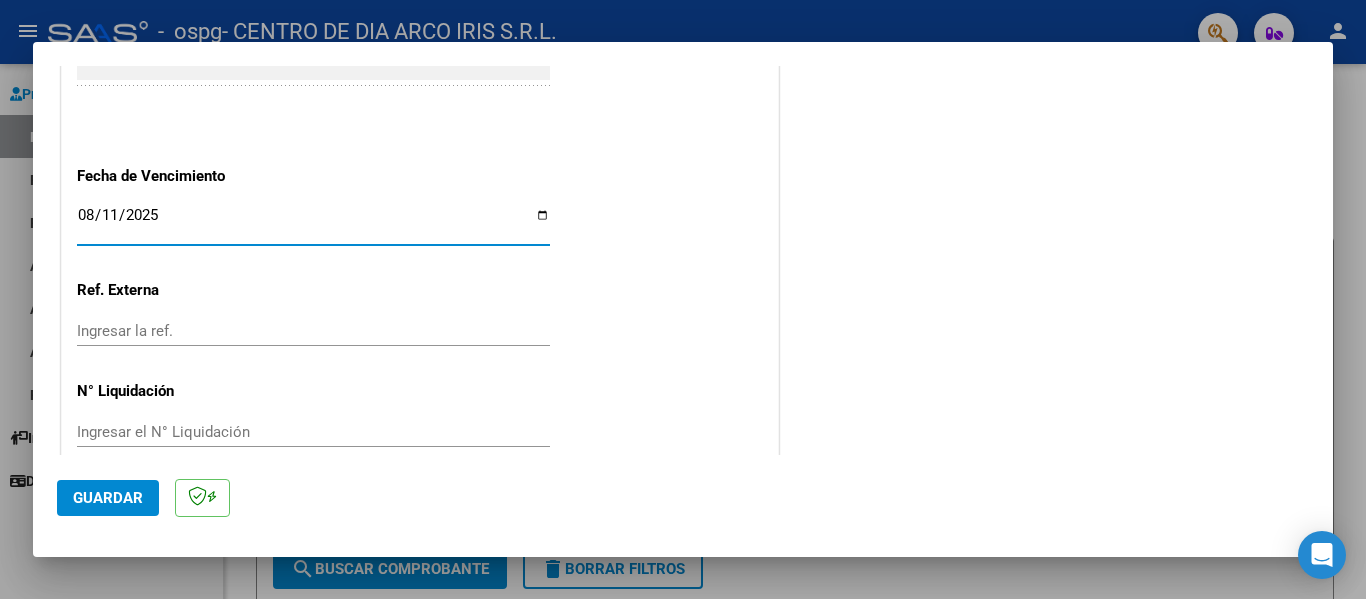 scroll, scrollTop: 1333, scrollLeft: 0, axis: vertical 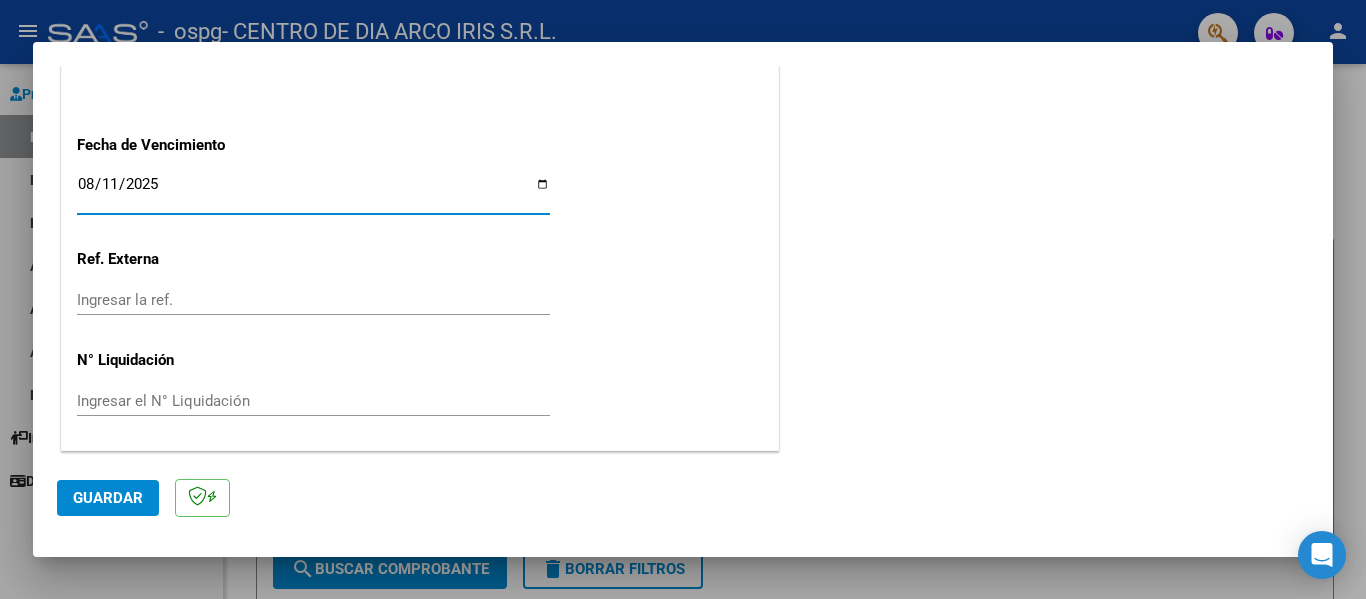 click on "Guardar" 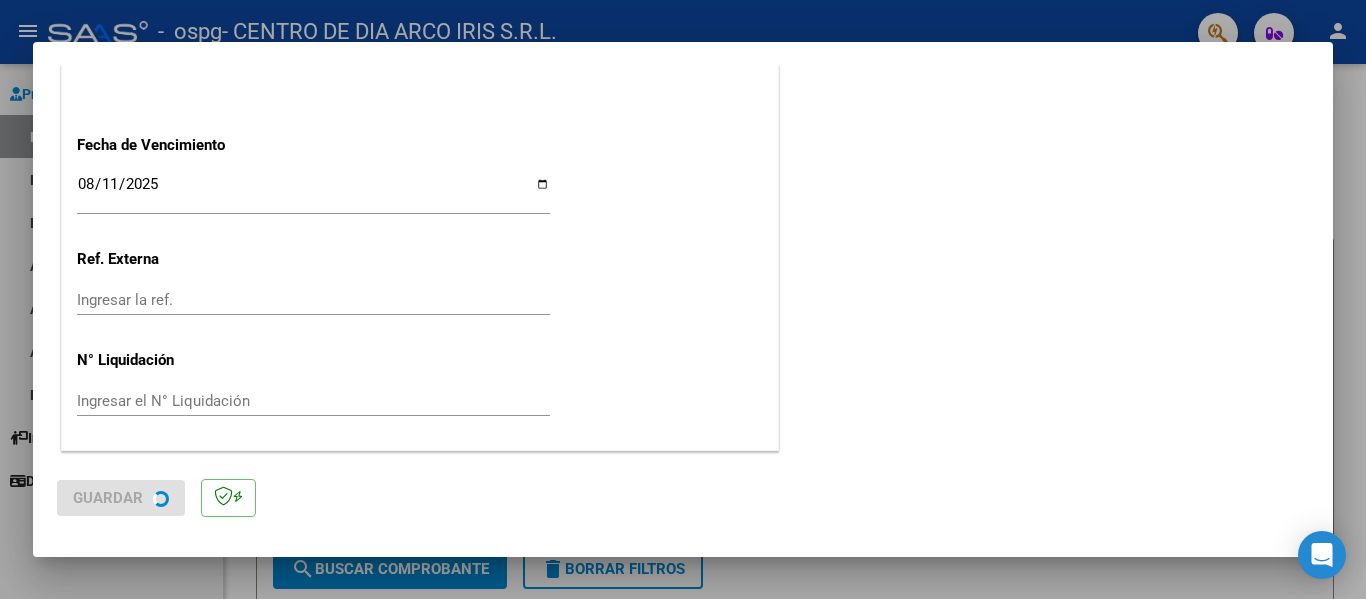scroll, scrollTop: 0, scrollLeft: 0, axis: both 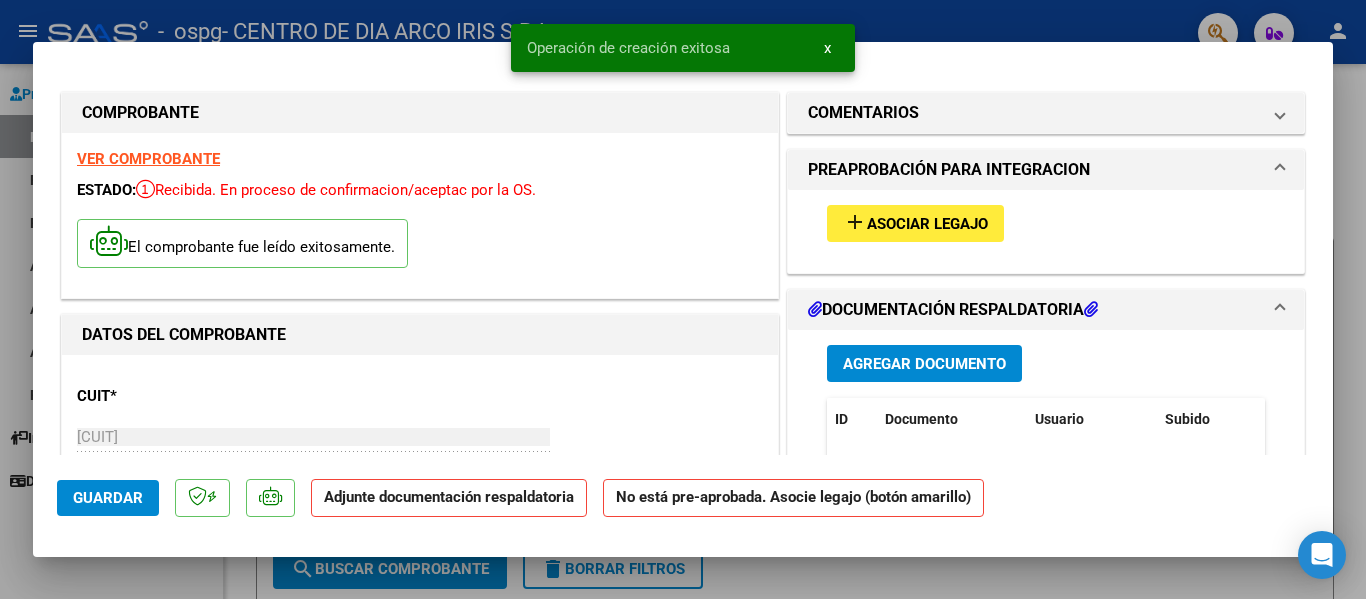 click on "Asociar Legajo" at bounding box center [927, 224] 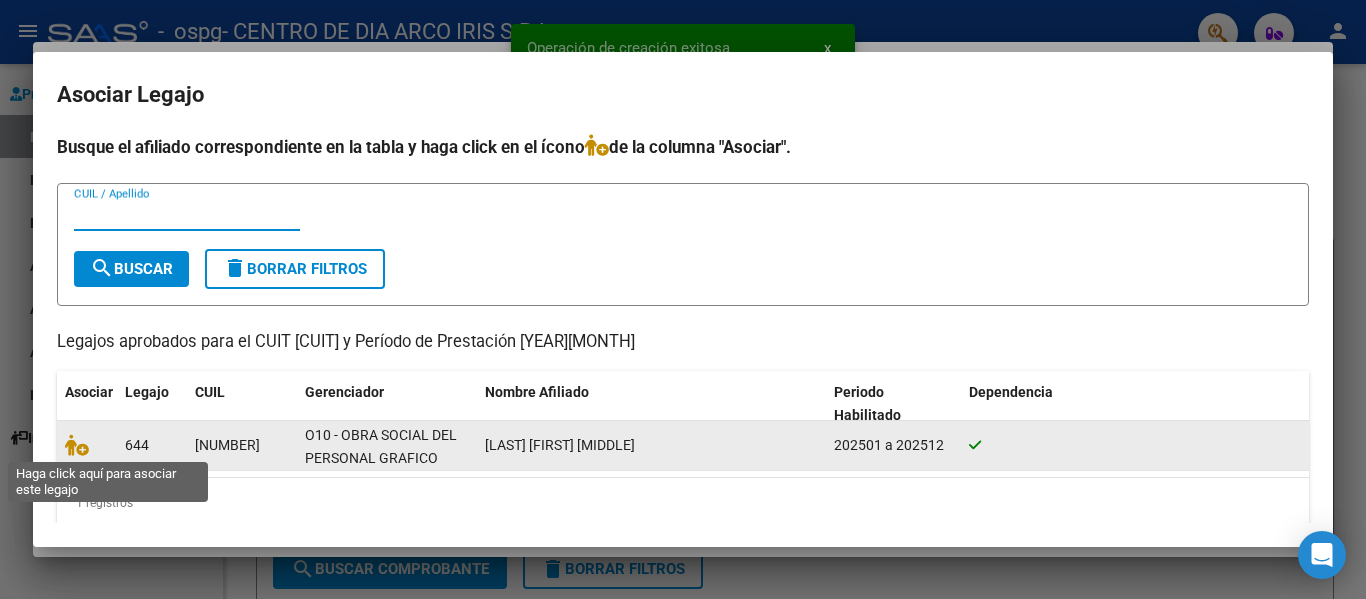 click 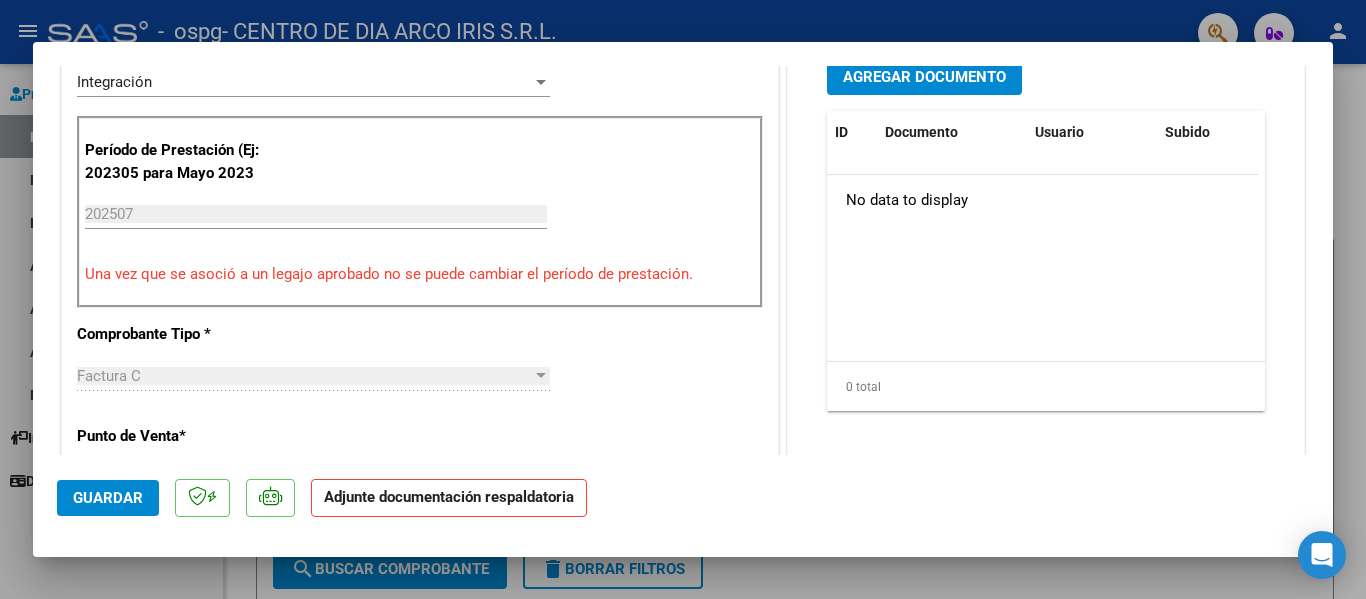 scroll, scrollTop: 500, scrollLeft: 0, axis: vertical 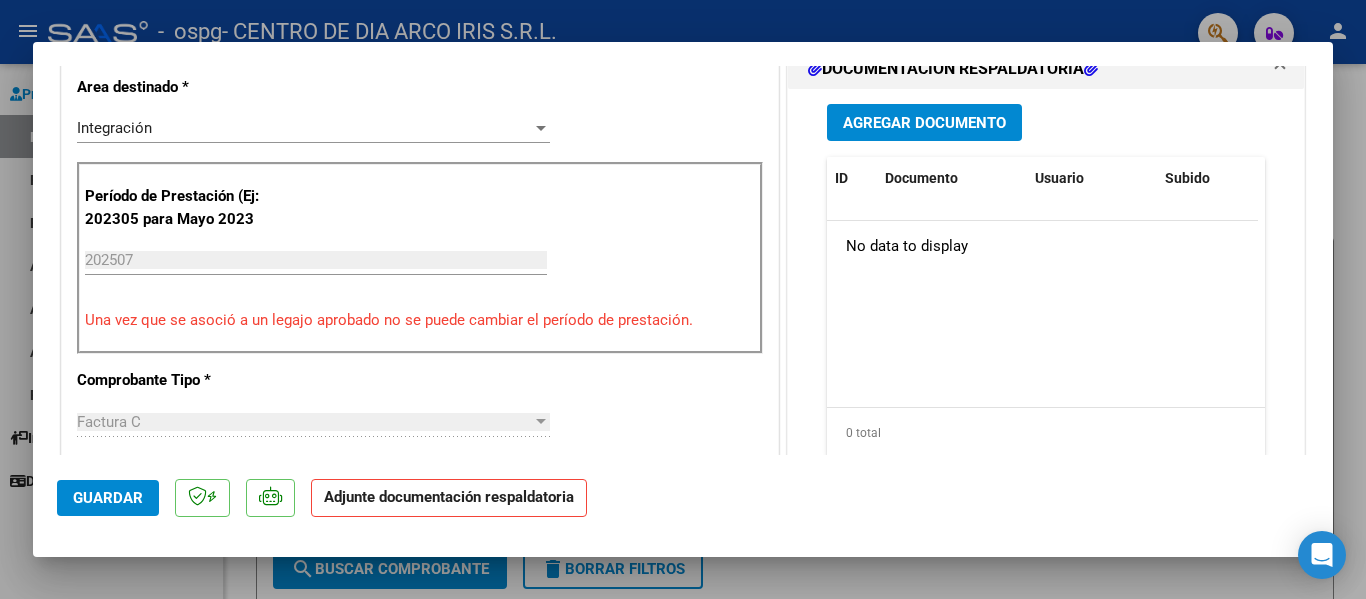click on "Agregar Documento" at bounding box center (924, 122) 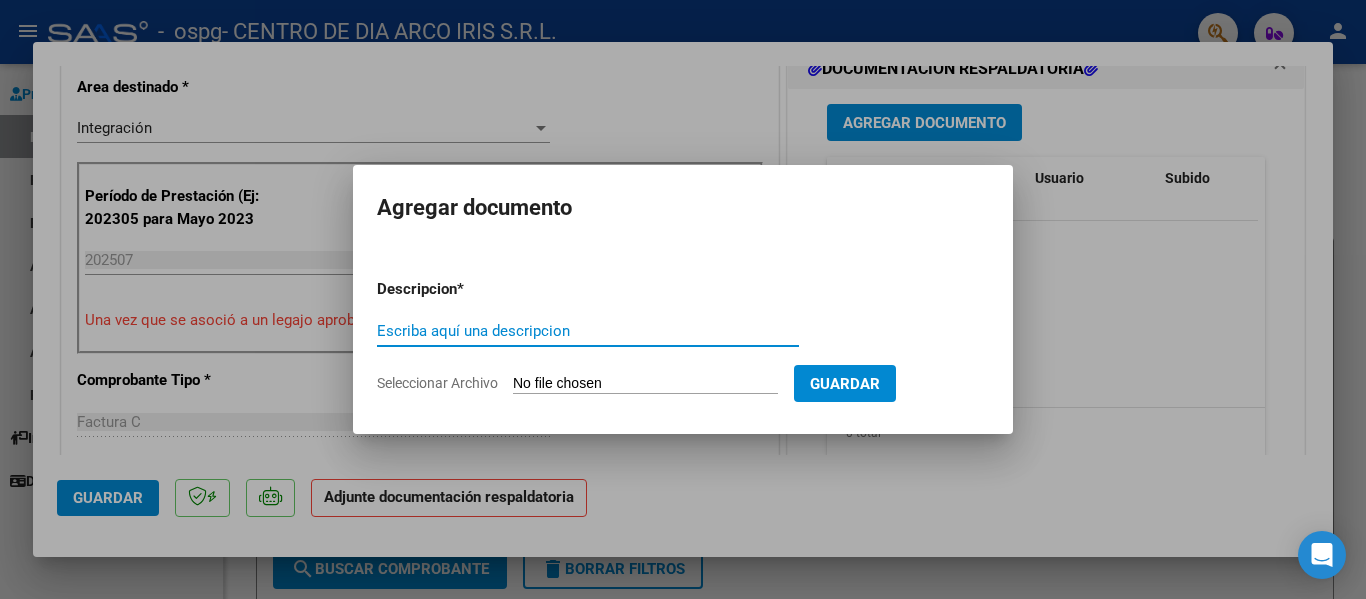 click on "Escriba aquí una descripcion" at bounding box center (588, 331) 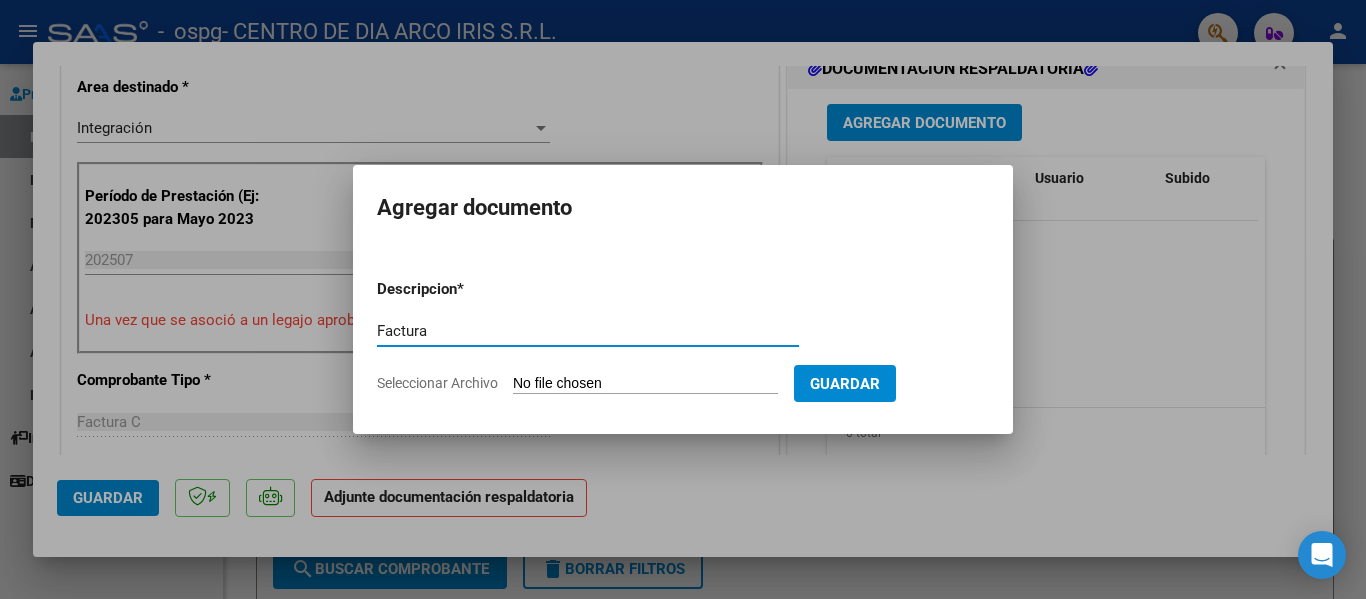 type on "Factura" 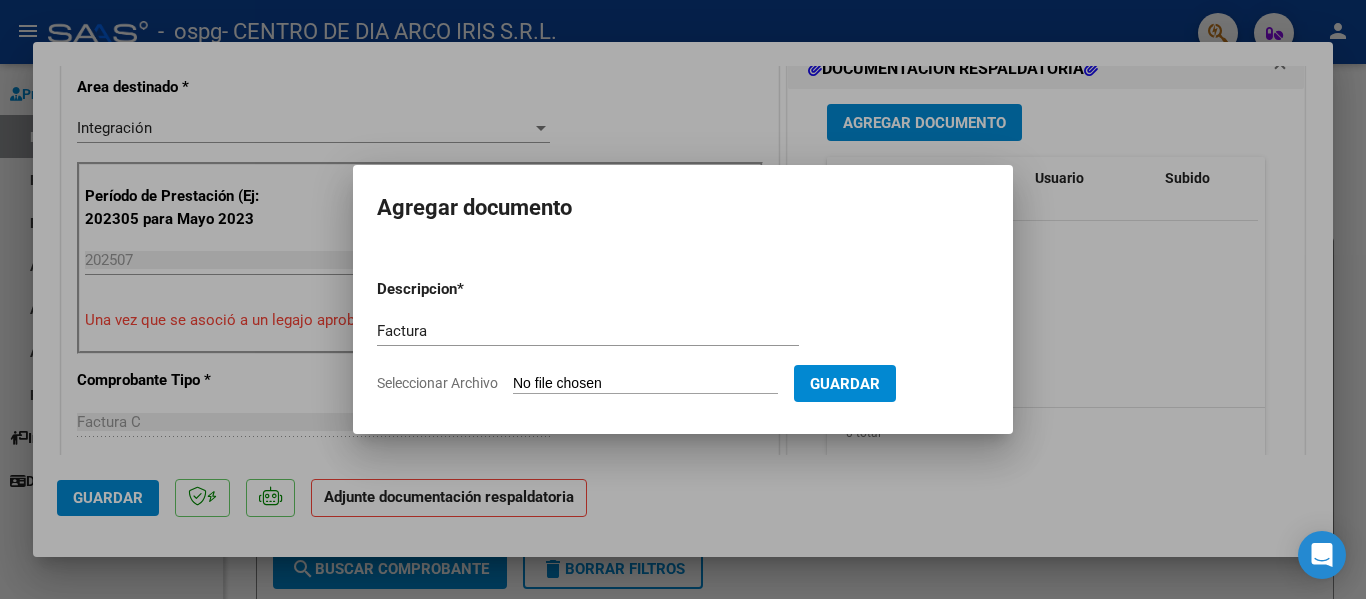 click on "Seleccionar Archivo" 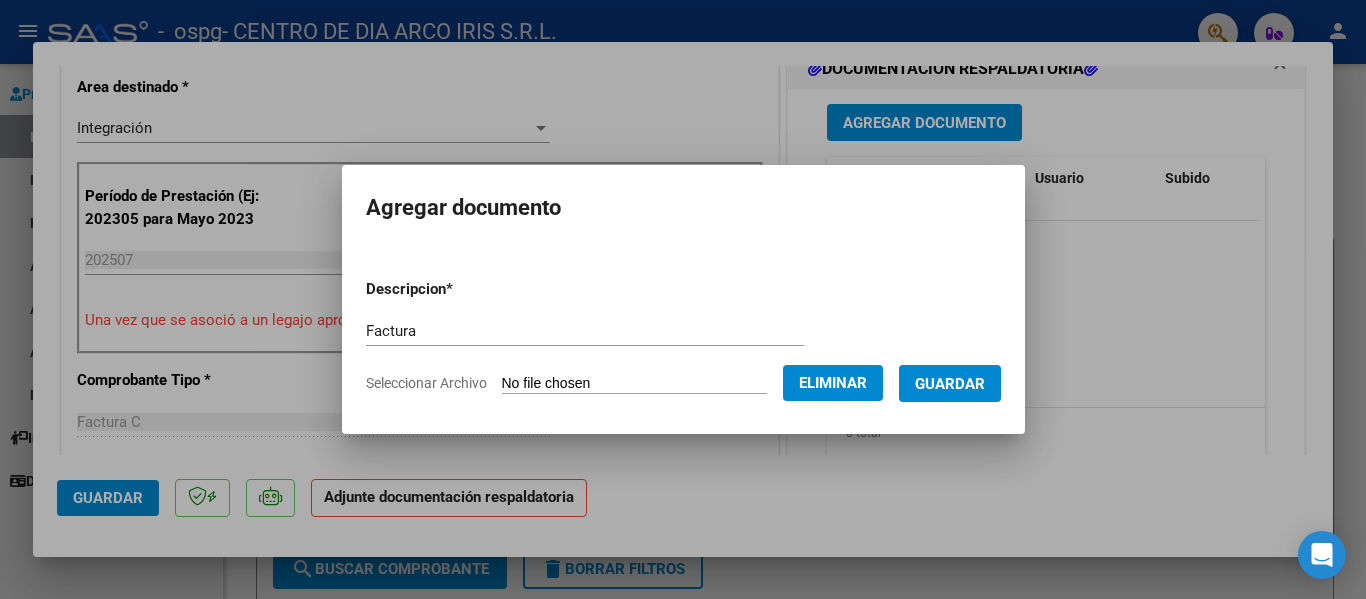 click on "Guardar" at bounding box center (950, 384) 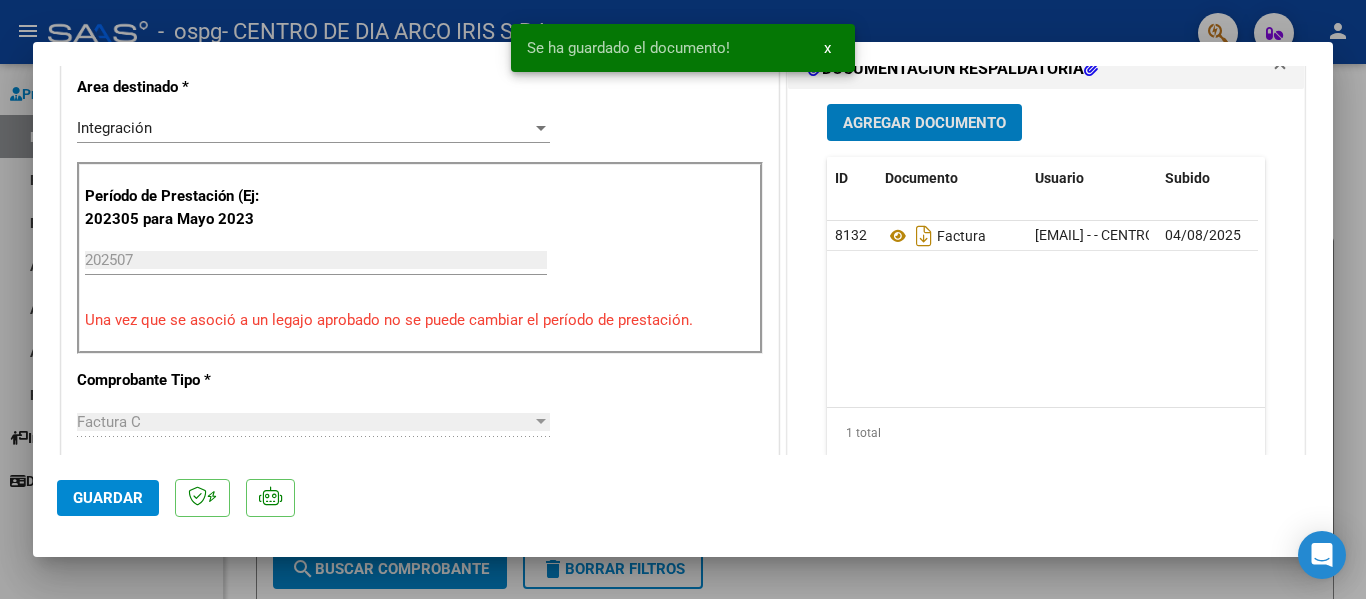 click on "Agregar Documento" at bounding box center (924, 122) 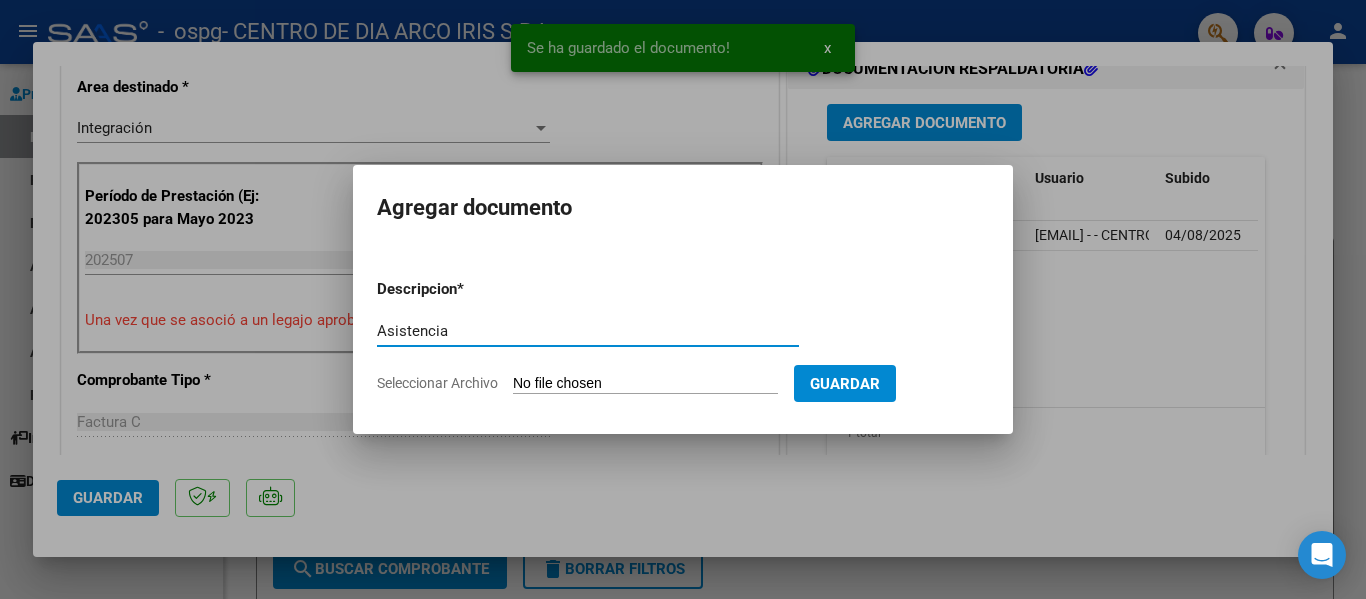 type on "Asistencia" 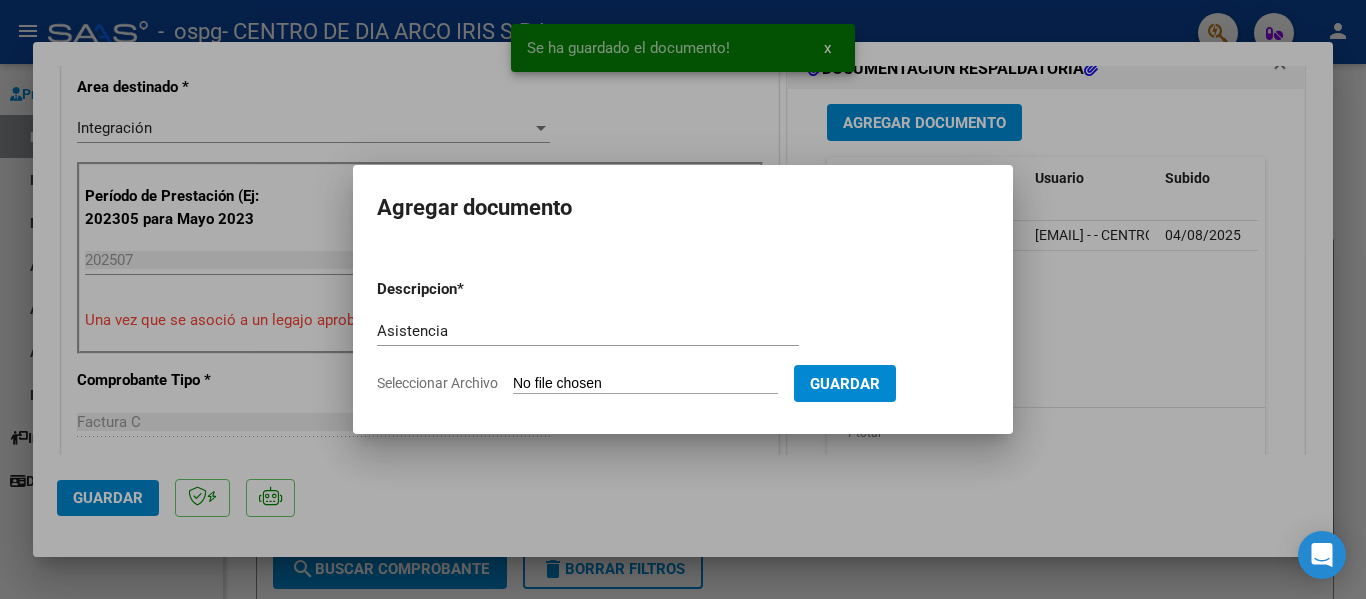click on "Seleccionar Archivo" 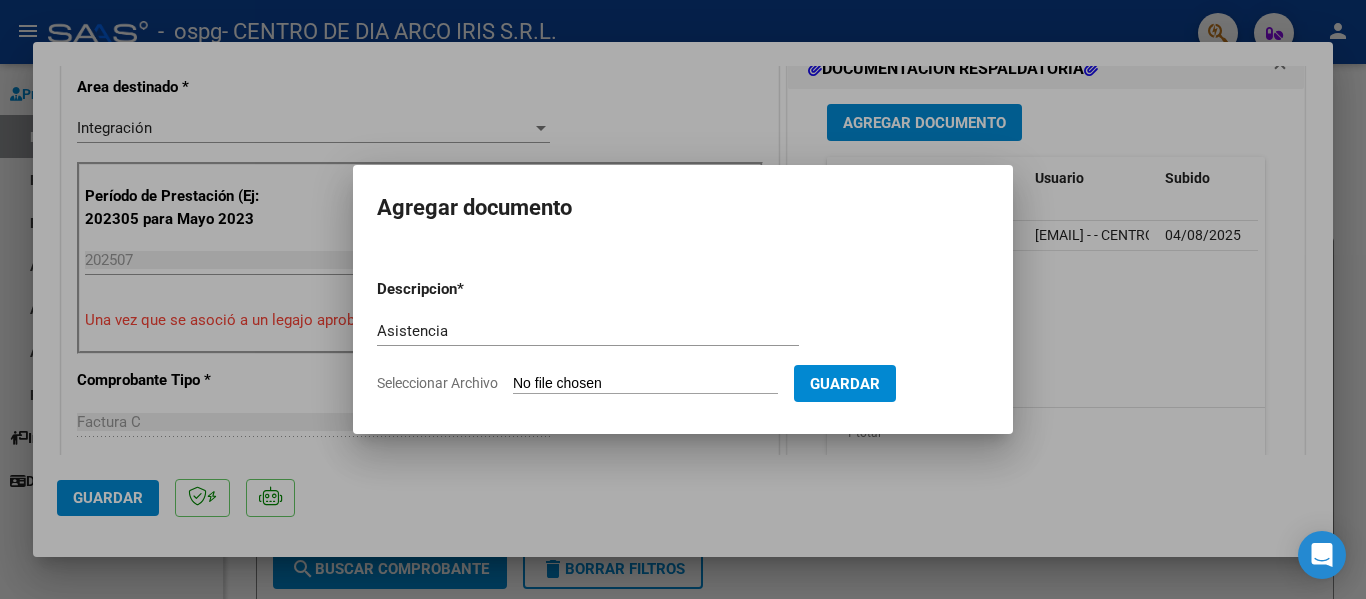 type on "C:\fakepath\[LAST] [FIRST] asistencia [MONTH].pdf" 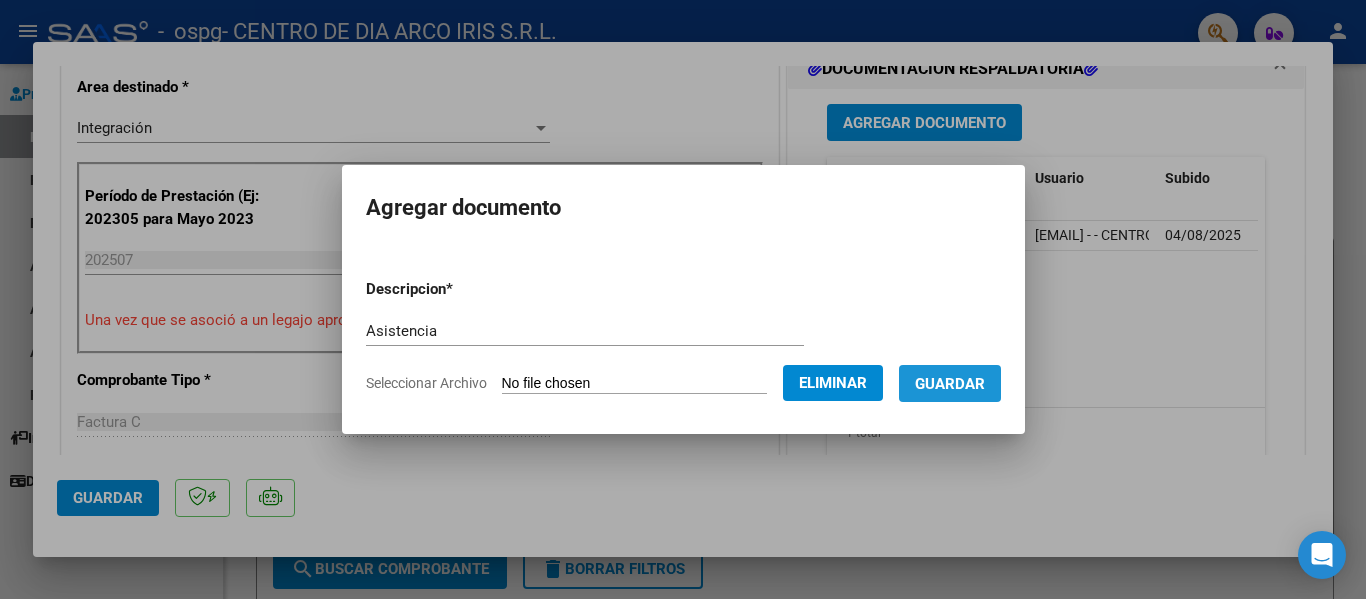 click on "Guardar" at bounding box center [950, 384] 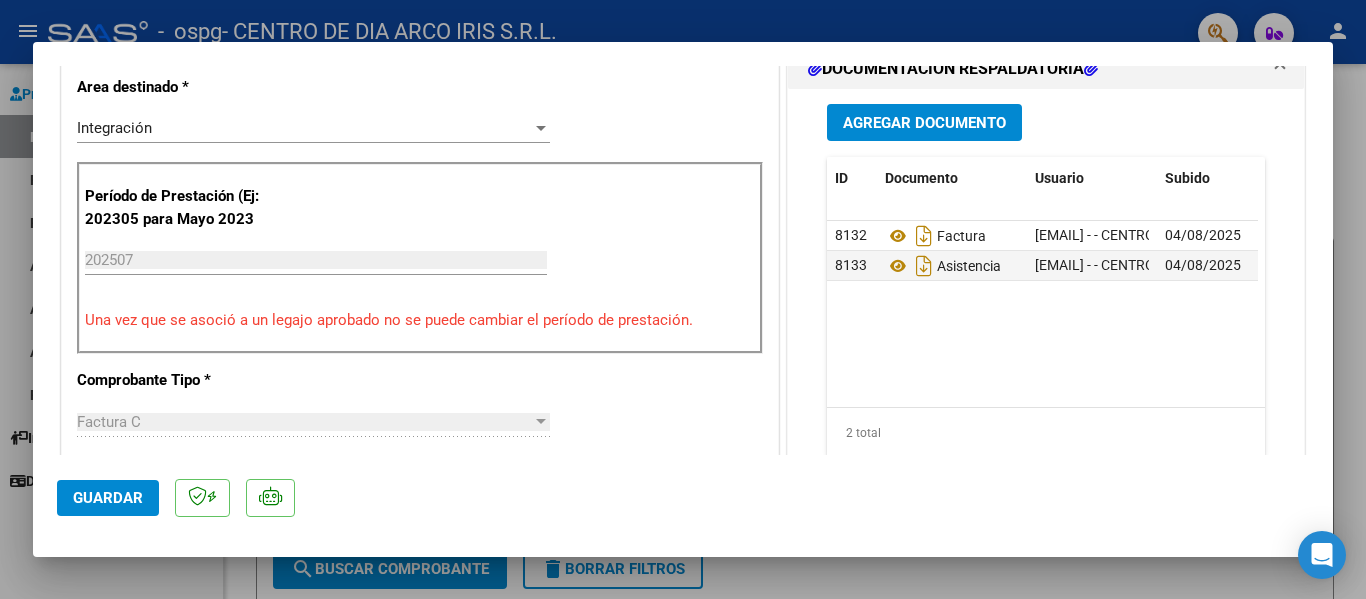click on "Agregar Documento" at bounding box center [924, 122] 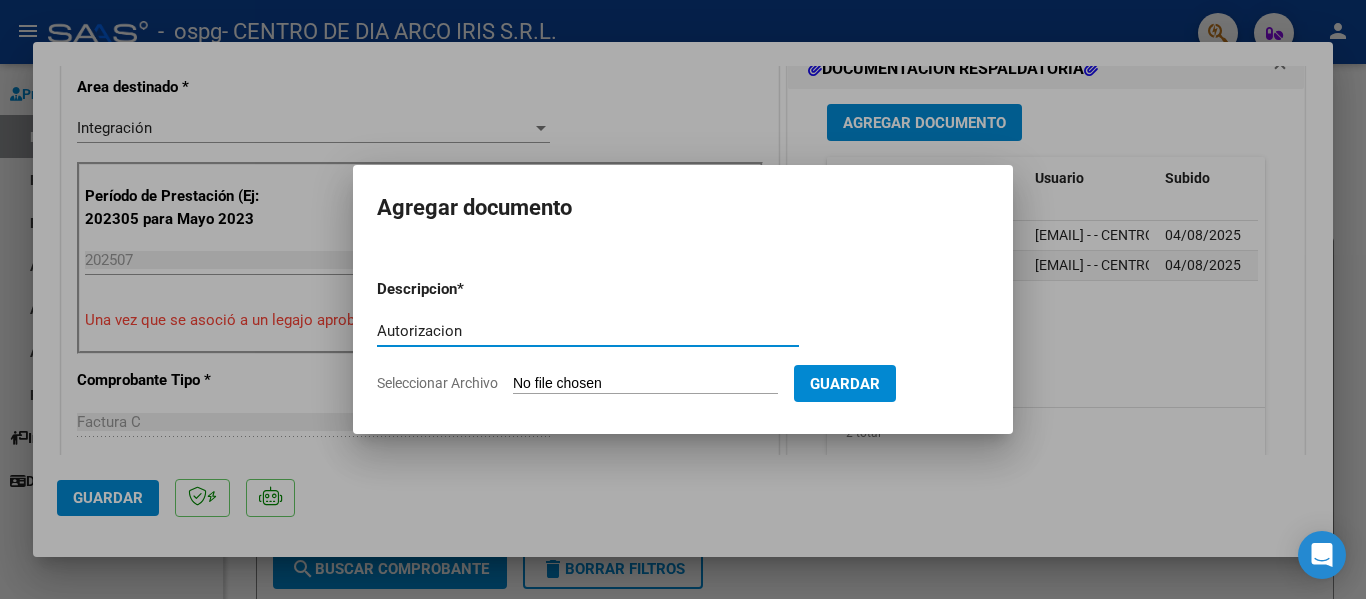 type on "Autorizacion" 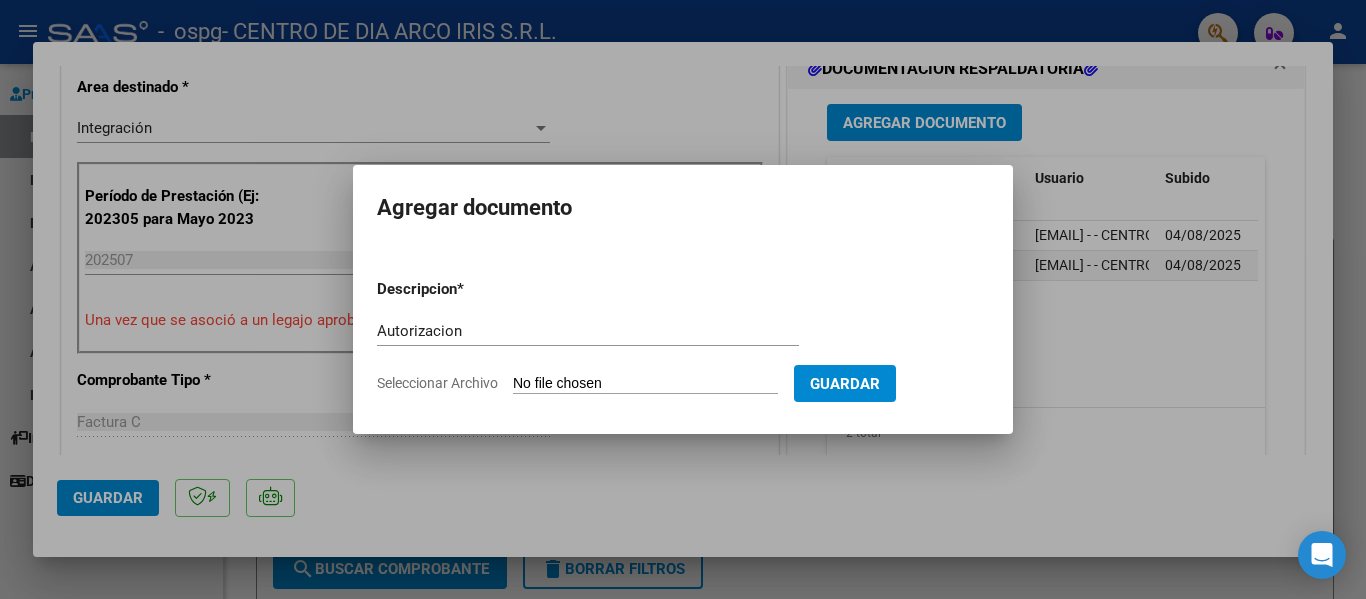 click on "Seleccionar Archivo" 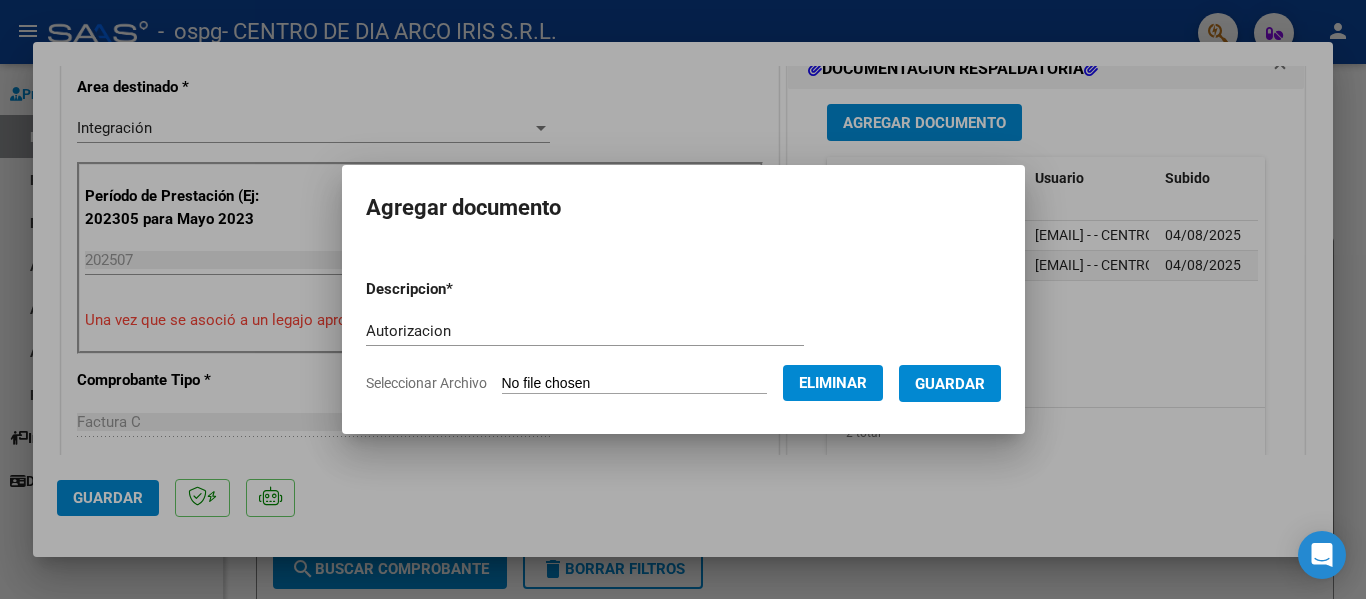 click on "Guardar" at bounding box center (950, 384) 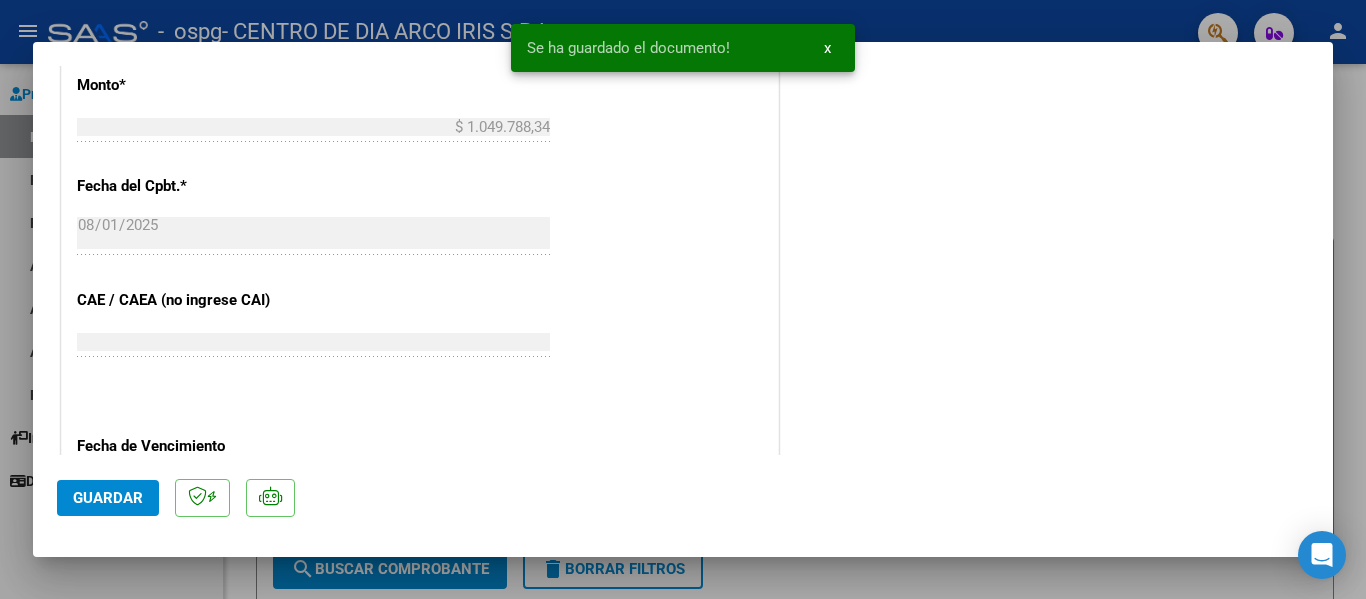 scroll, scrollTop: 1100, scrollLeft: 0, axis: vertical 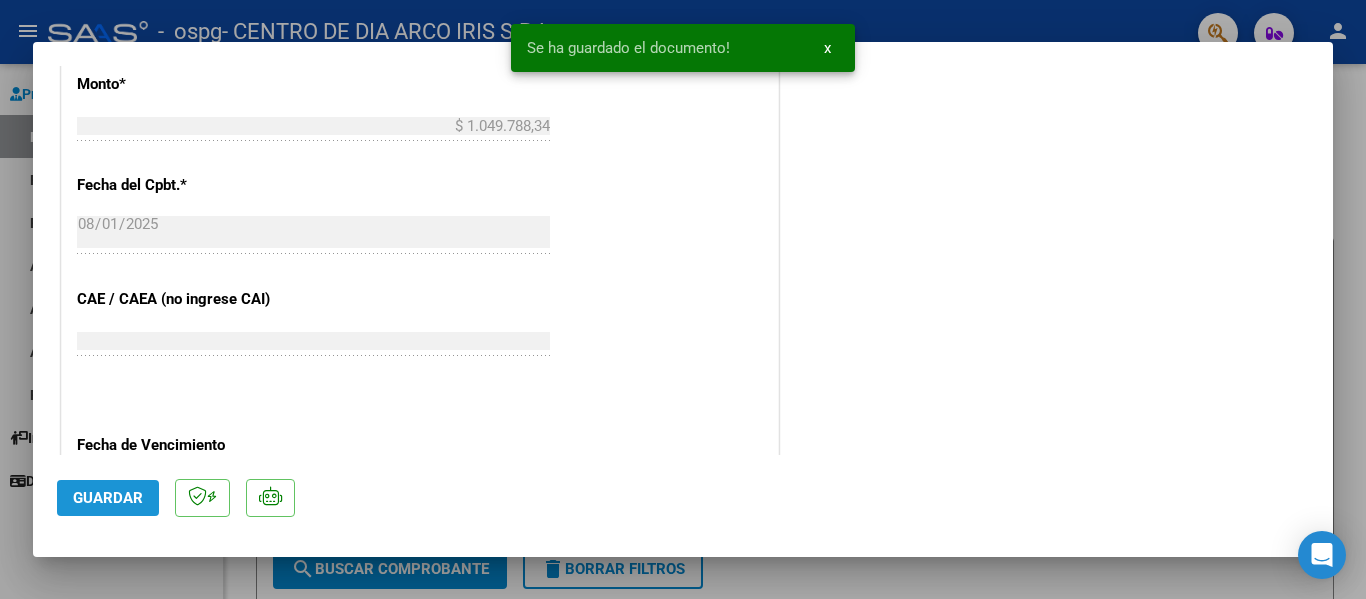 click on "Guardar" 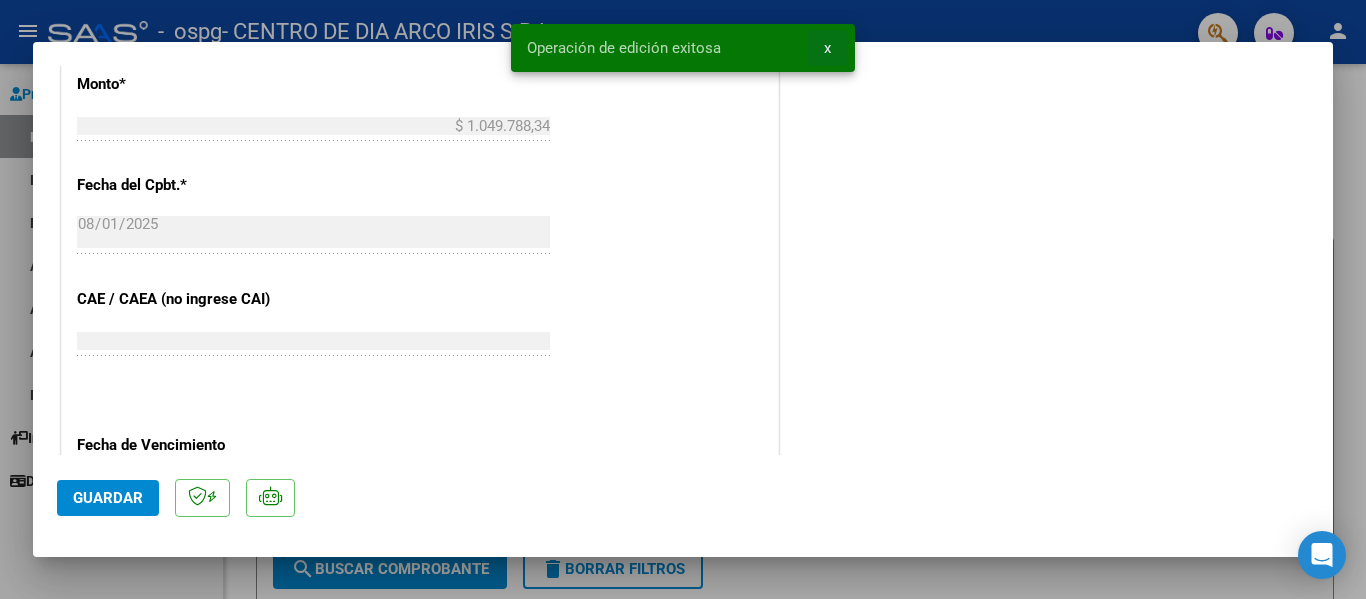 click on "x" at bounding box center [827, 48] 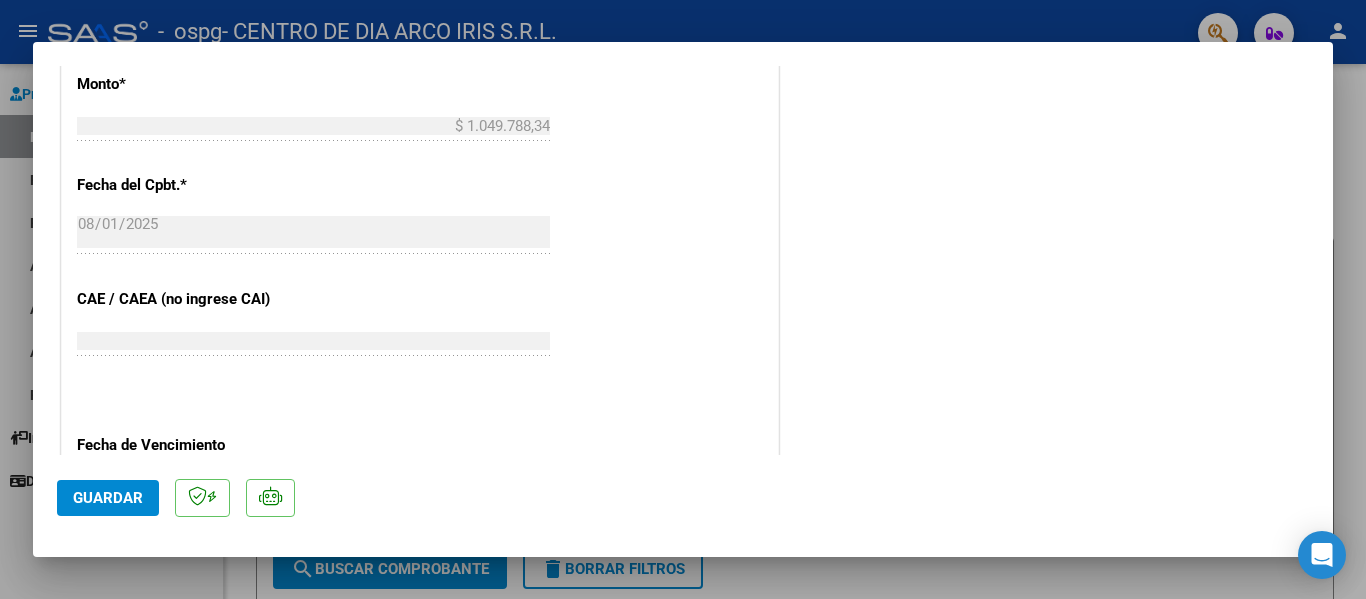 click at bounding box center [683, 299] 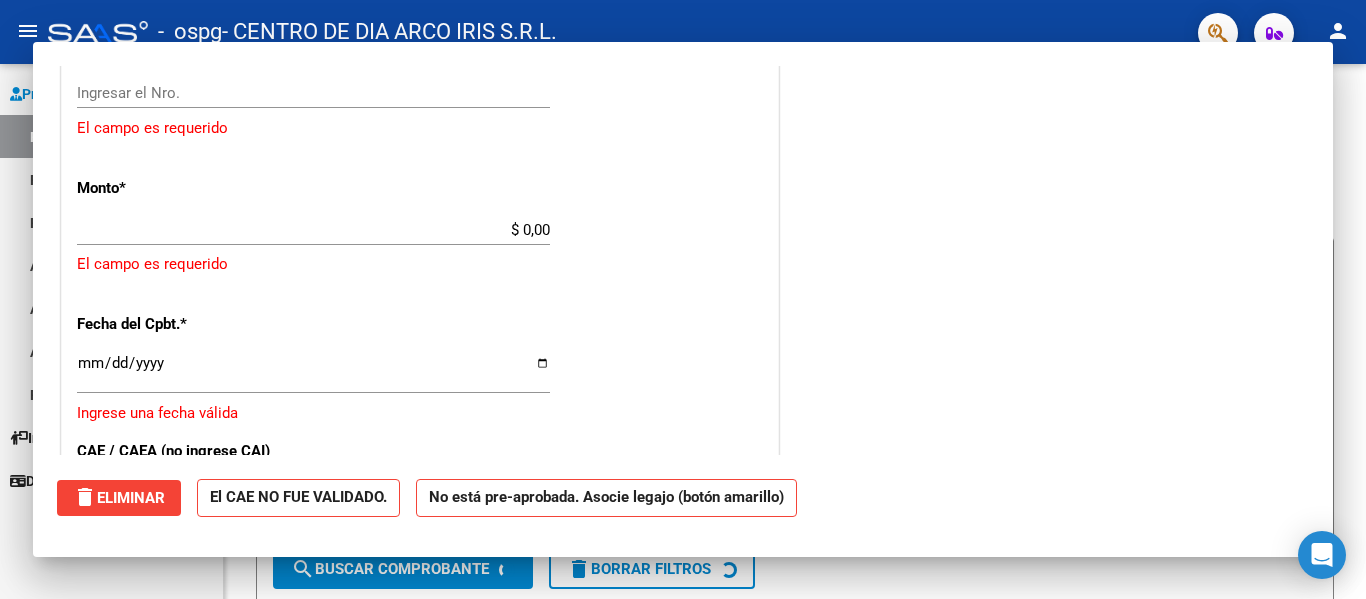 scroll, scrollTop: 1204, scrollLeft: 0, axis: vertical 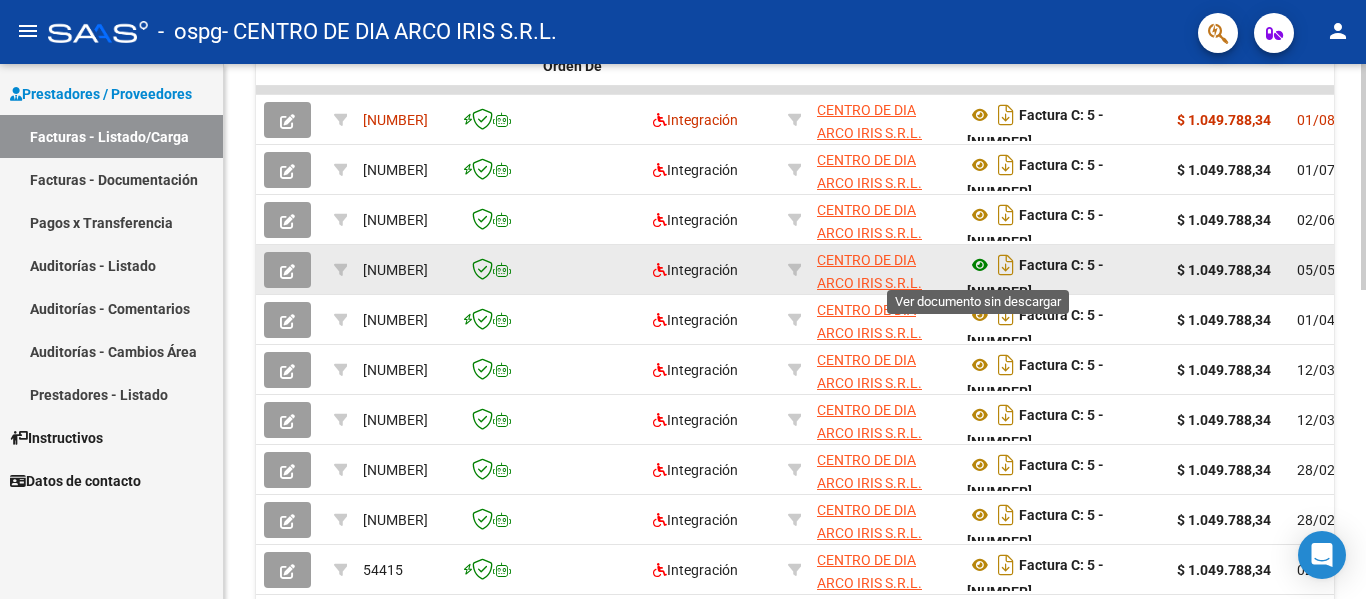 click 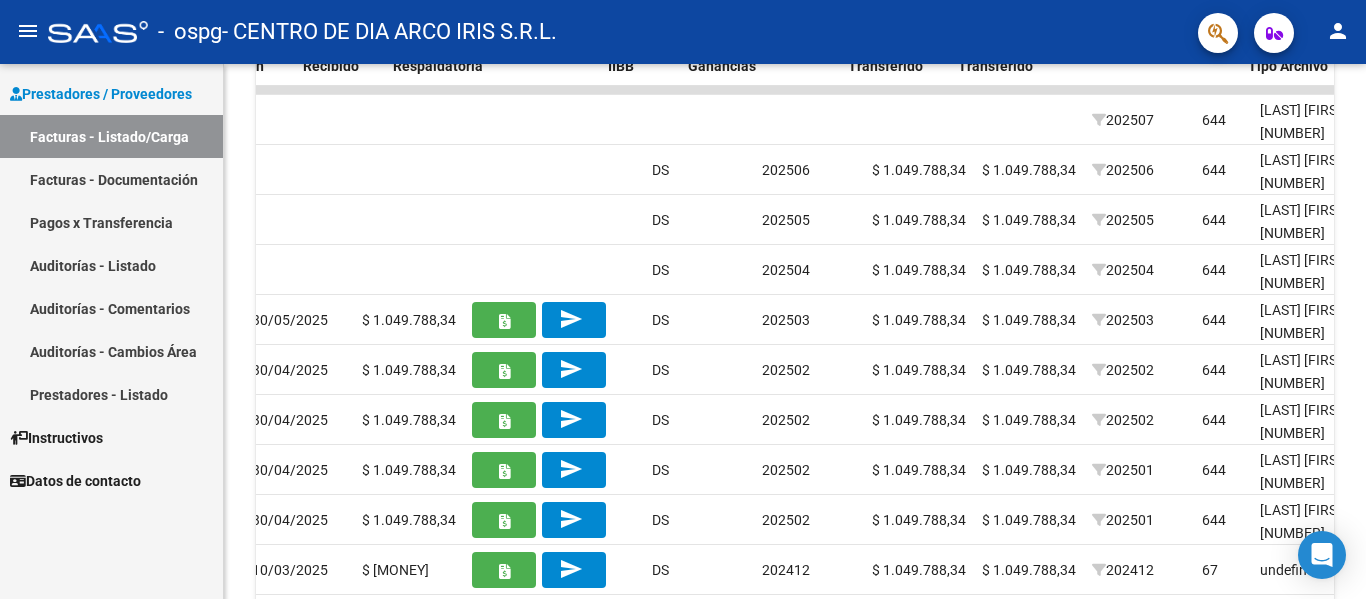 scroll, scrollTop: 0, scrollLeft: 978, axis: horizontal 